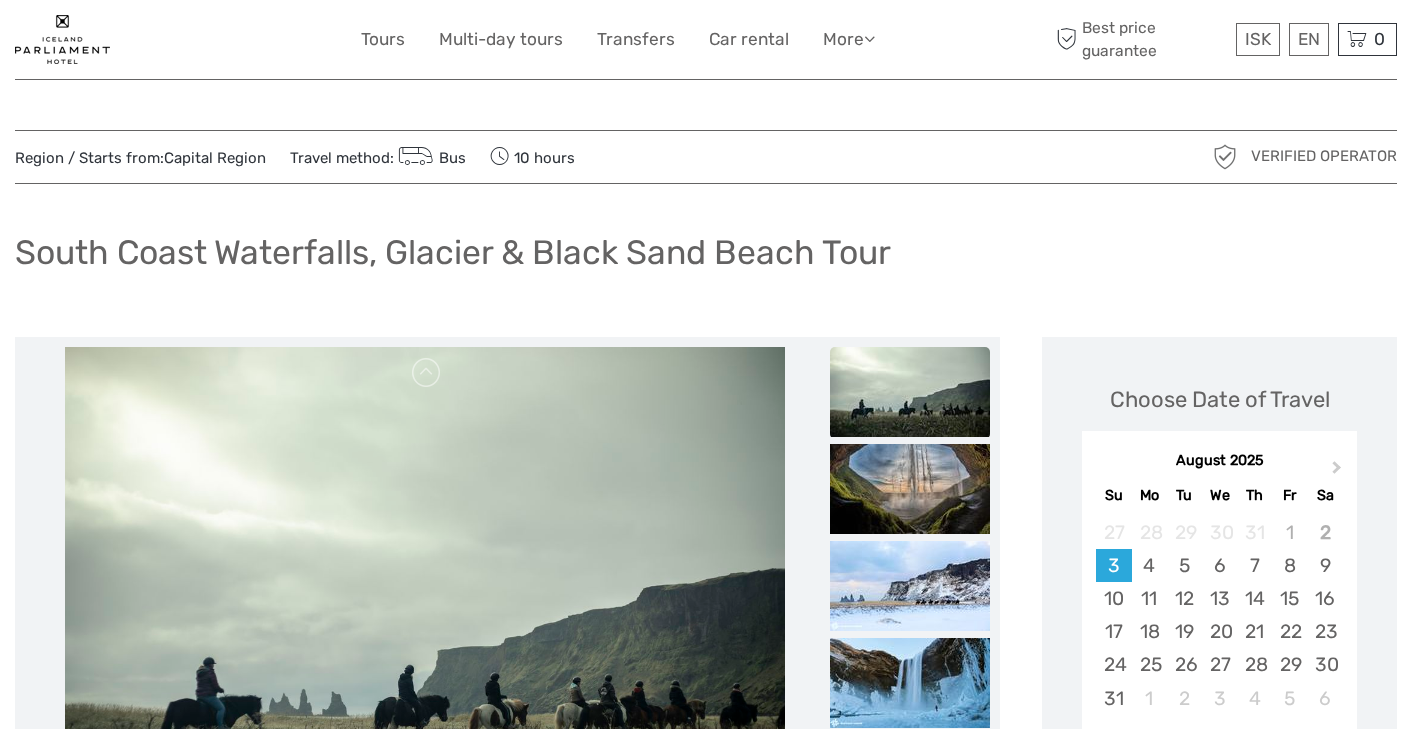 scroll, scrollTop: 1070, scrollLeft: 0, axis: vertical 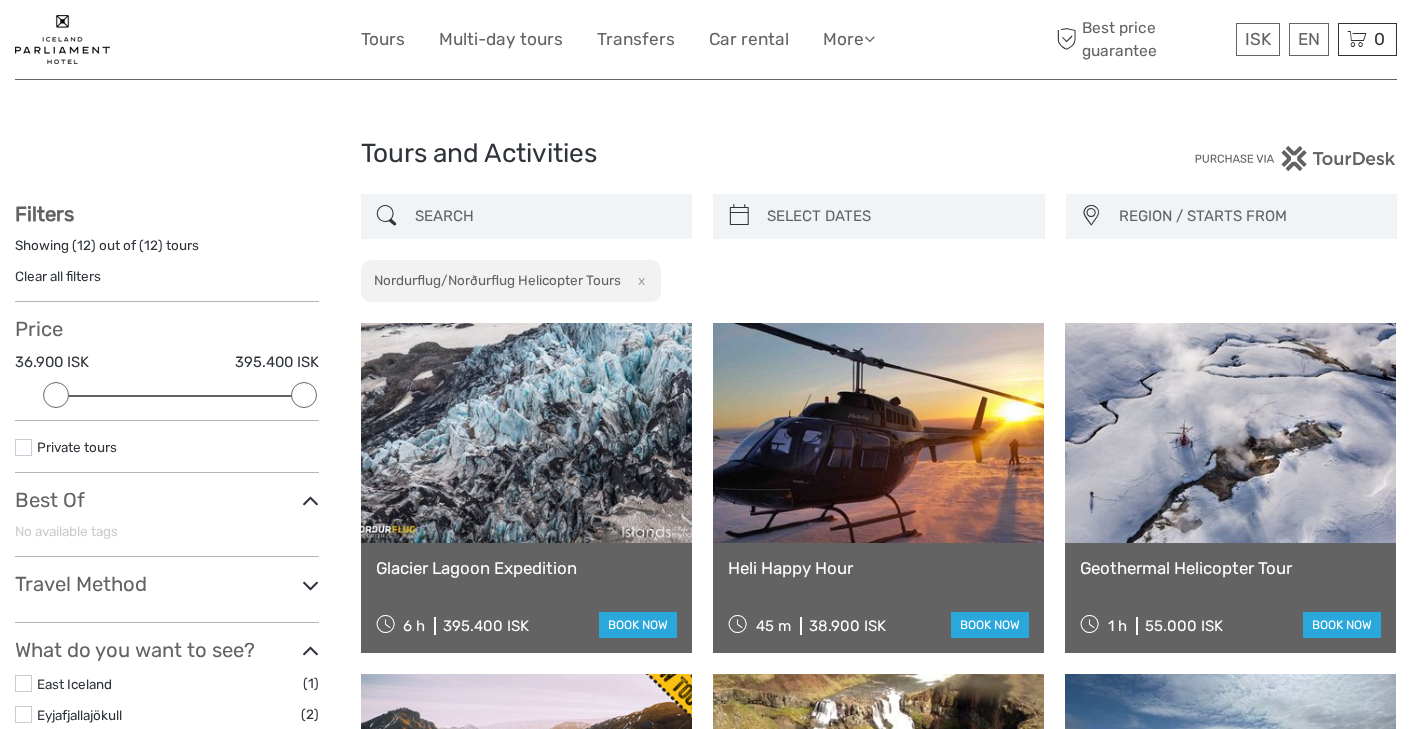 select 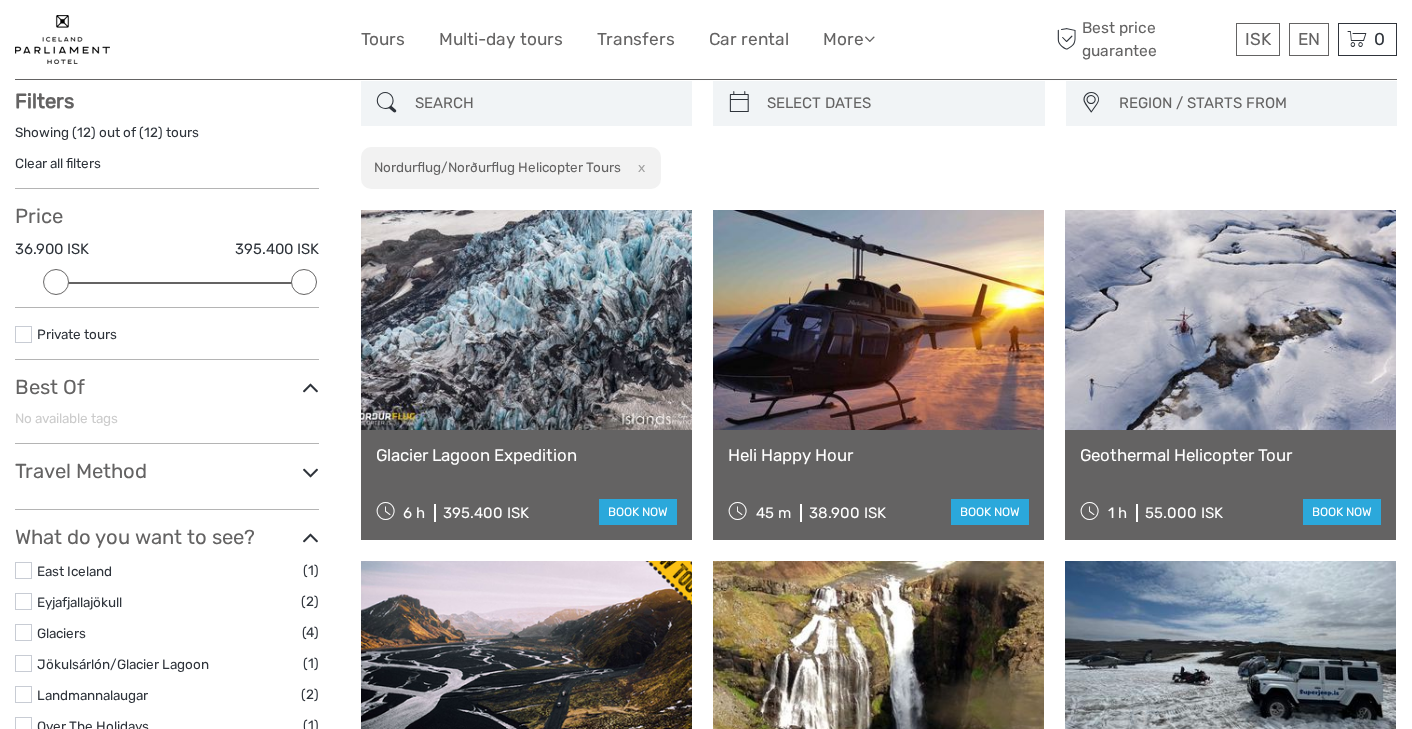 scroll, scrollTop: 0, scrollLeft: 0, axis: both 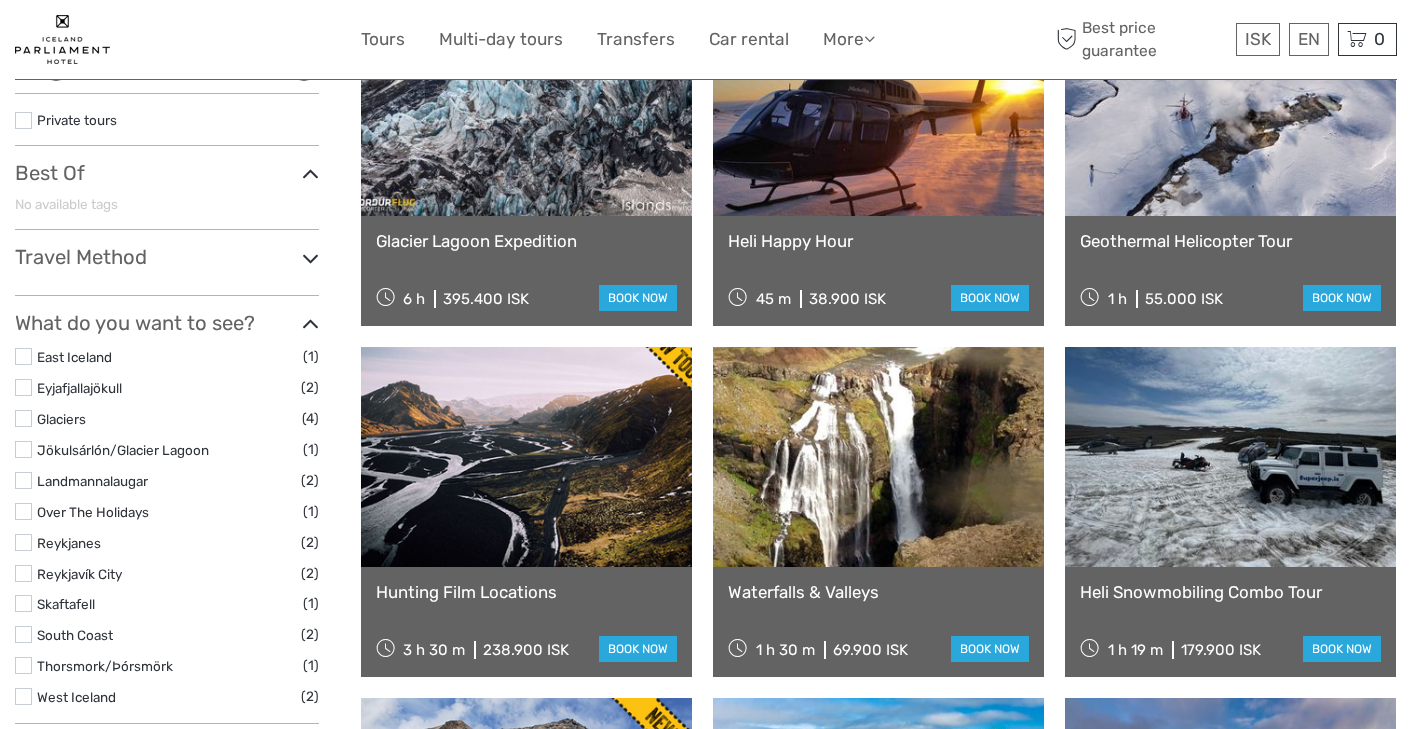 click at bounding box center (310, 258) 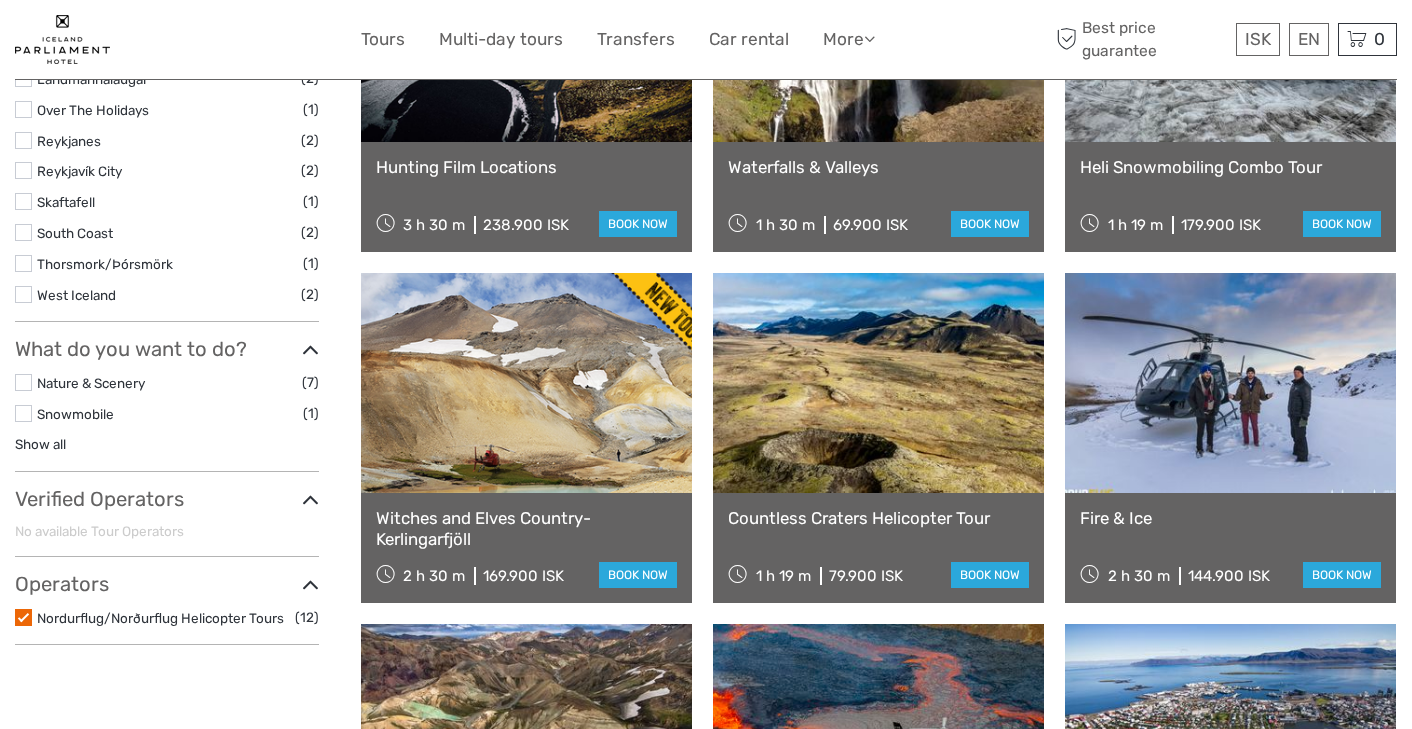 scroll, scrollTop: 759, scrollLeft: 0, axis: vertical 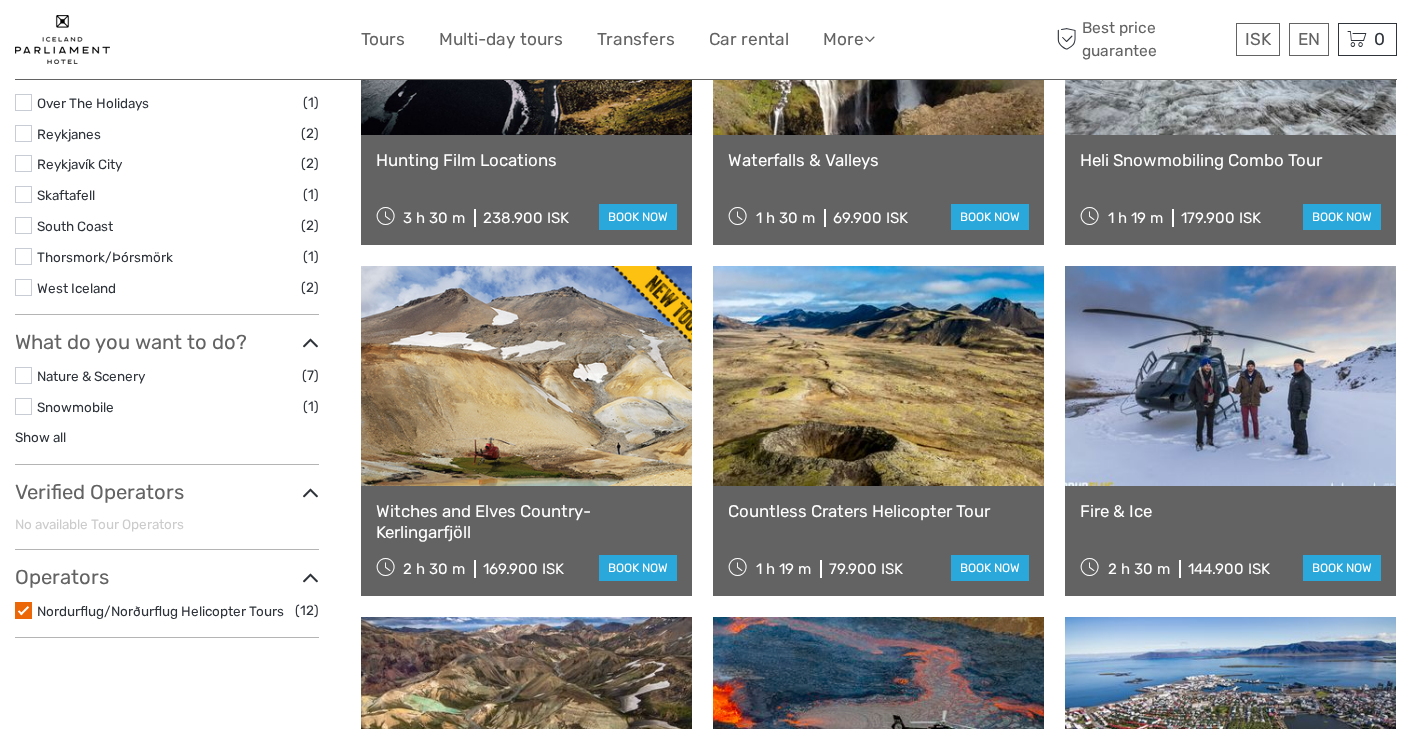 click at bounding box center [23, 610] 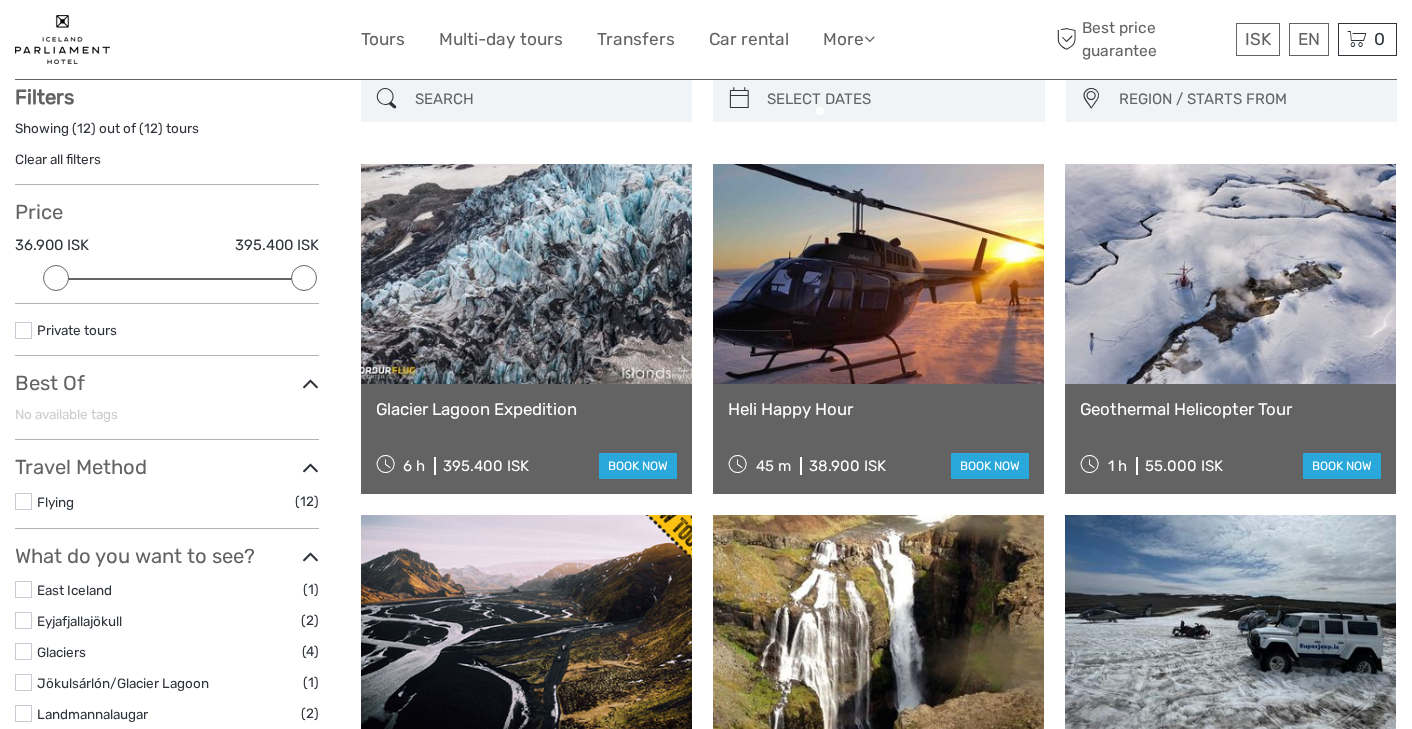 scroll, scrollTop: 113, scrollLeft: 0, axis: vertical 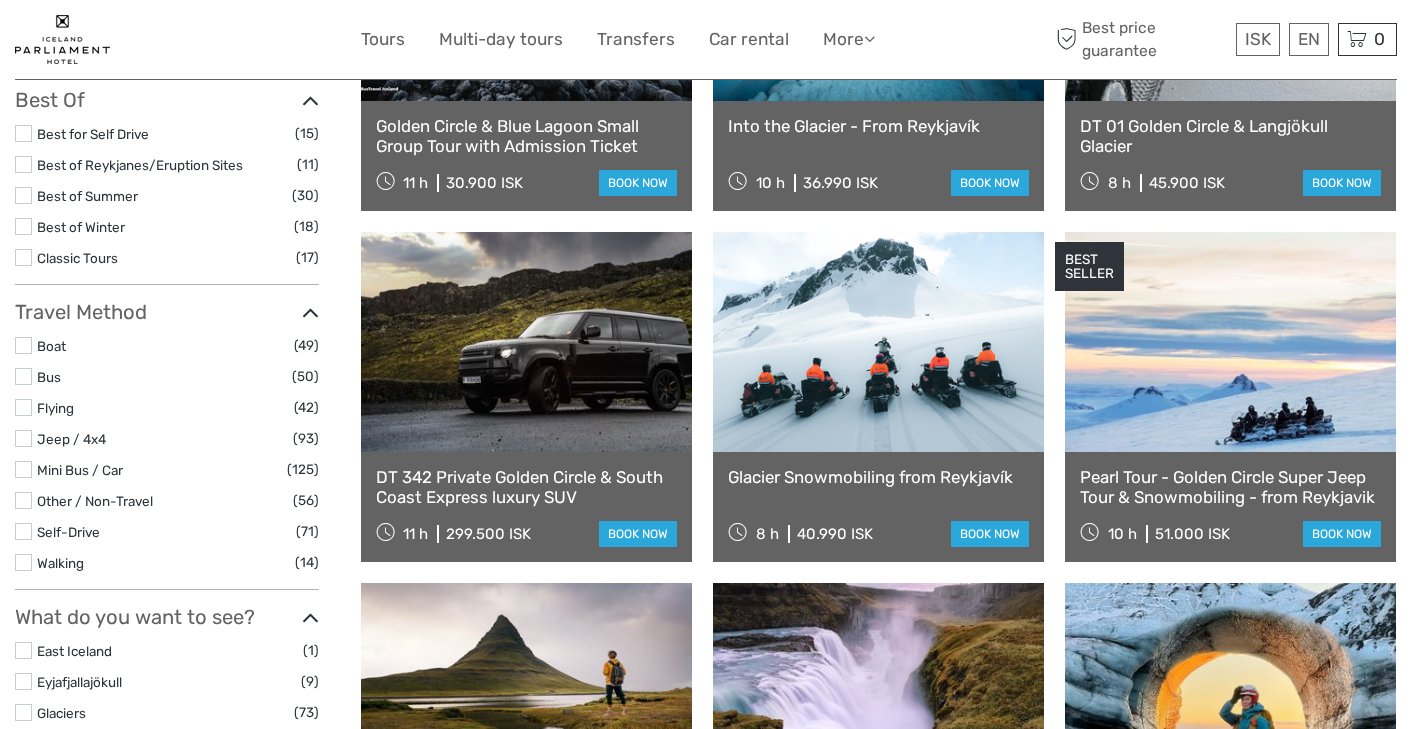 click at bounding box center (23, 469) 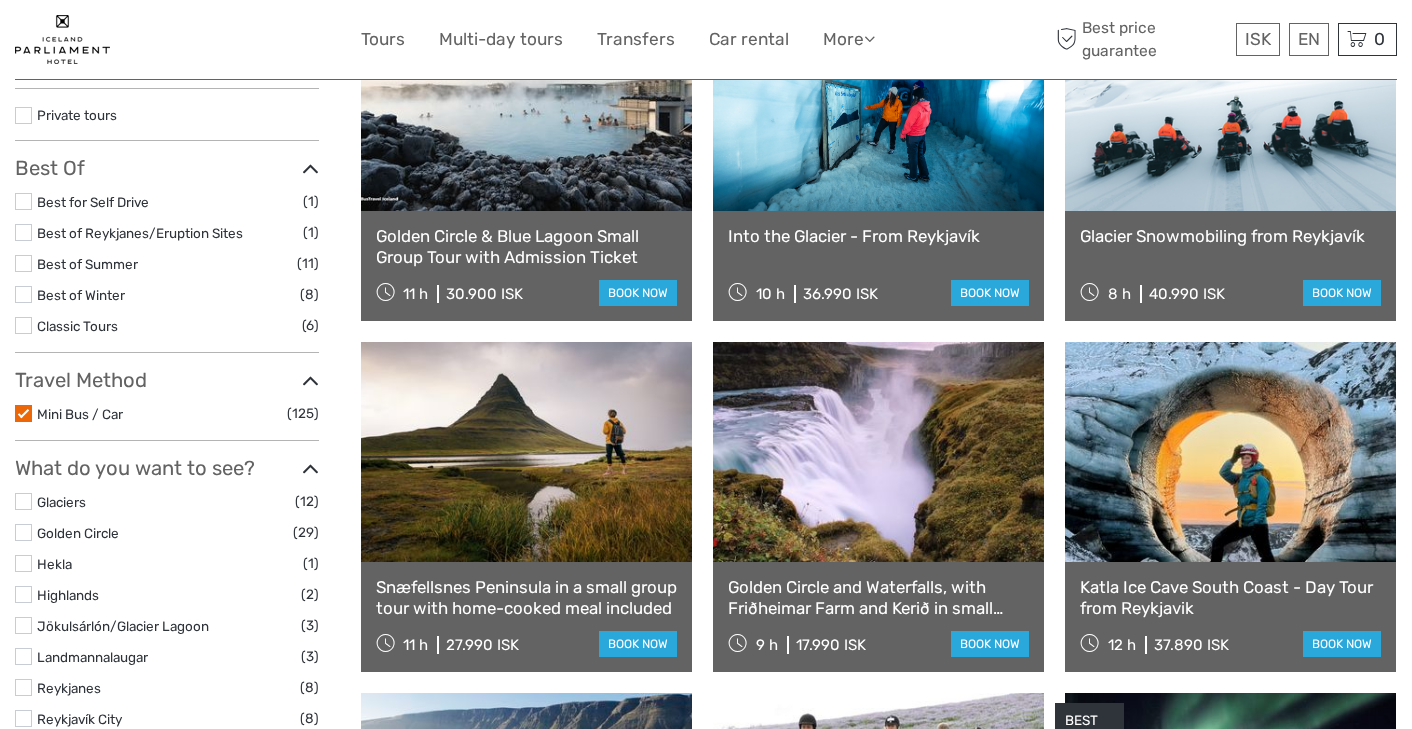 scroll, scrollTop: 325, scrollLeft: 0, axis: vertical 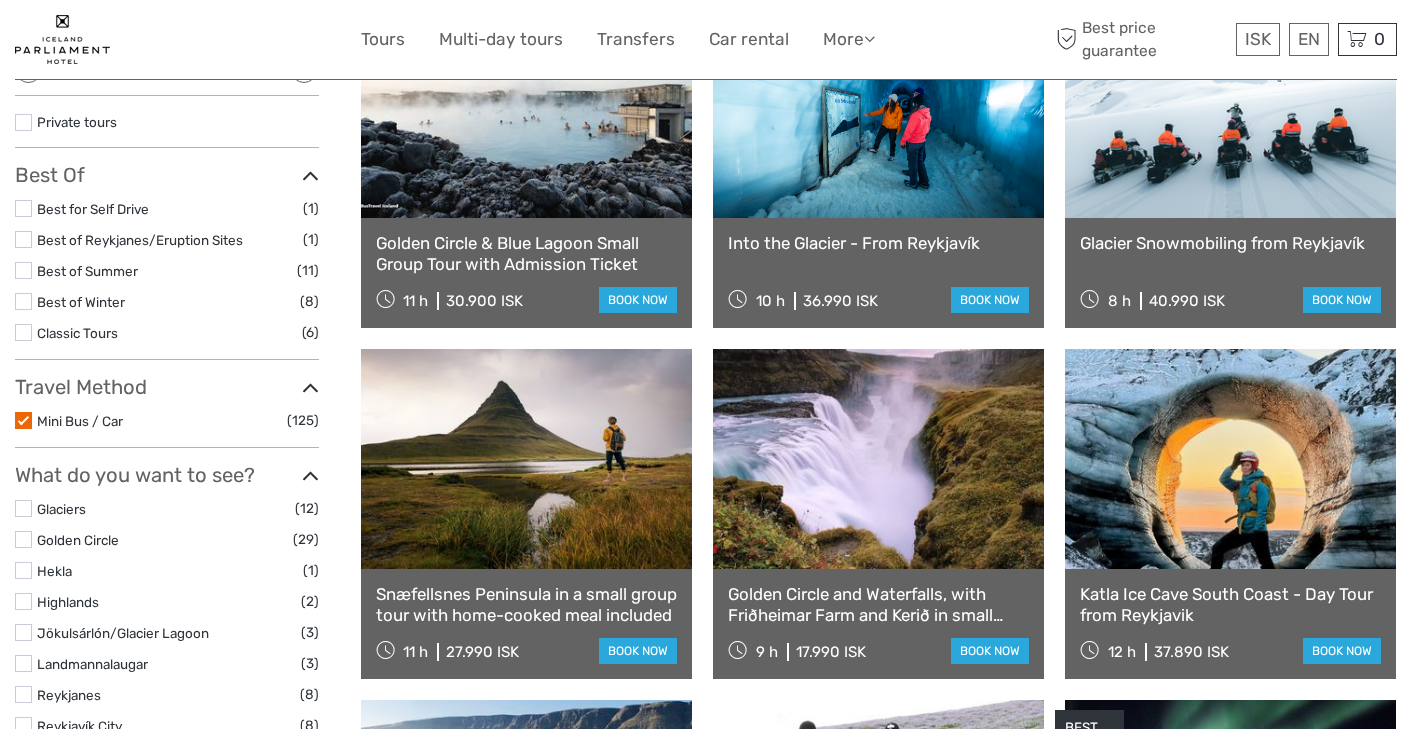 click at bounding box center [23, 539] 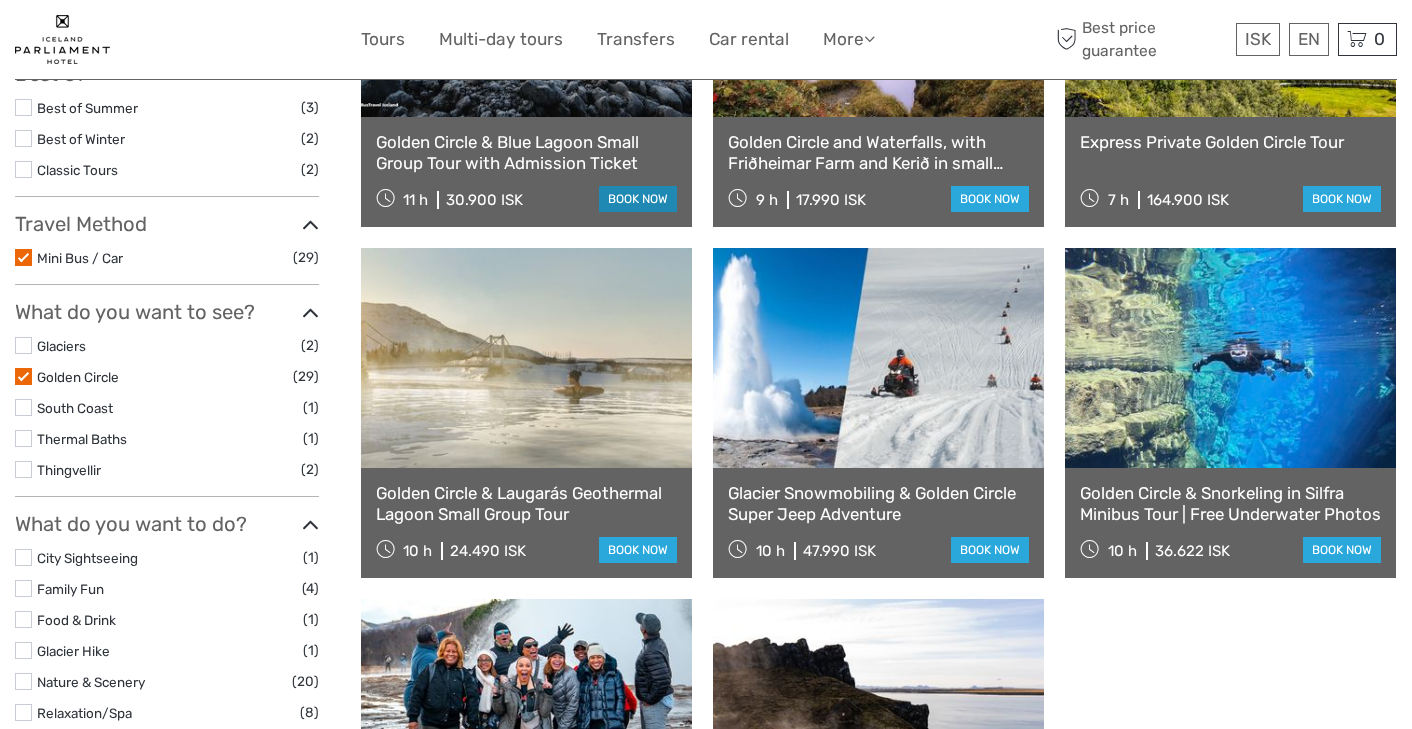scroll, scrollTop: 430, scrollLeft: 0, axis: vertical 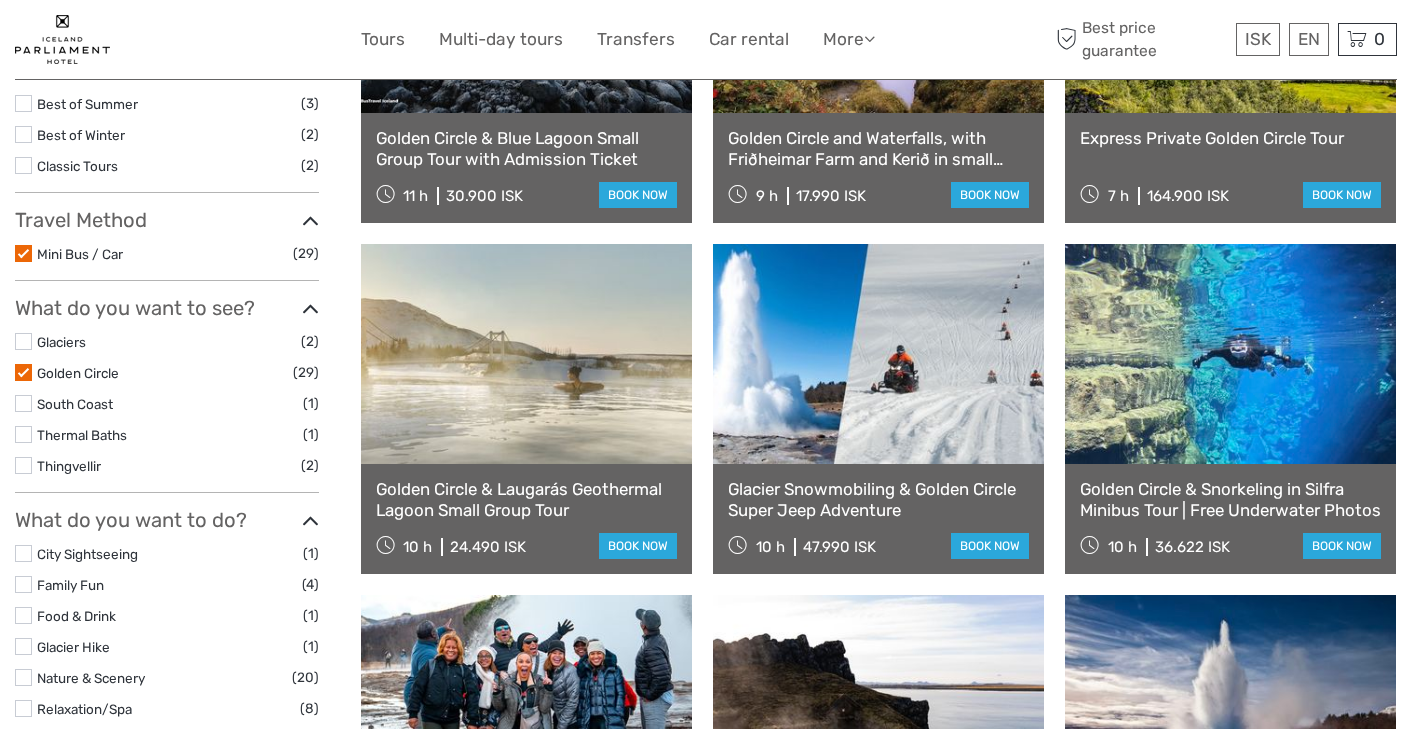 click on "Golden Circle & Laugarás Geothermal Lagoon Small Group Tour
10 h
24.490 ISK
book now" at bounding box center [526, 519] 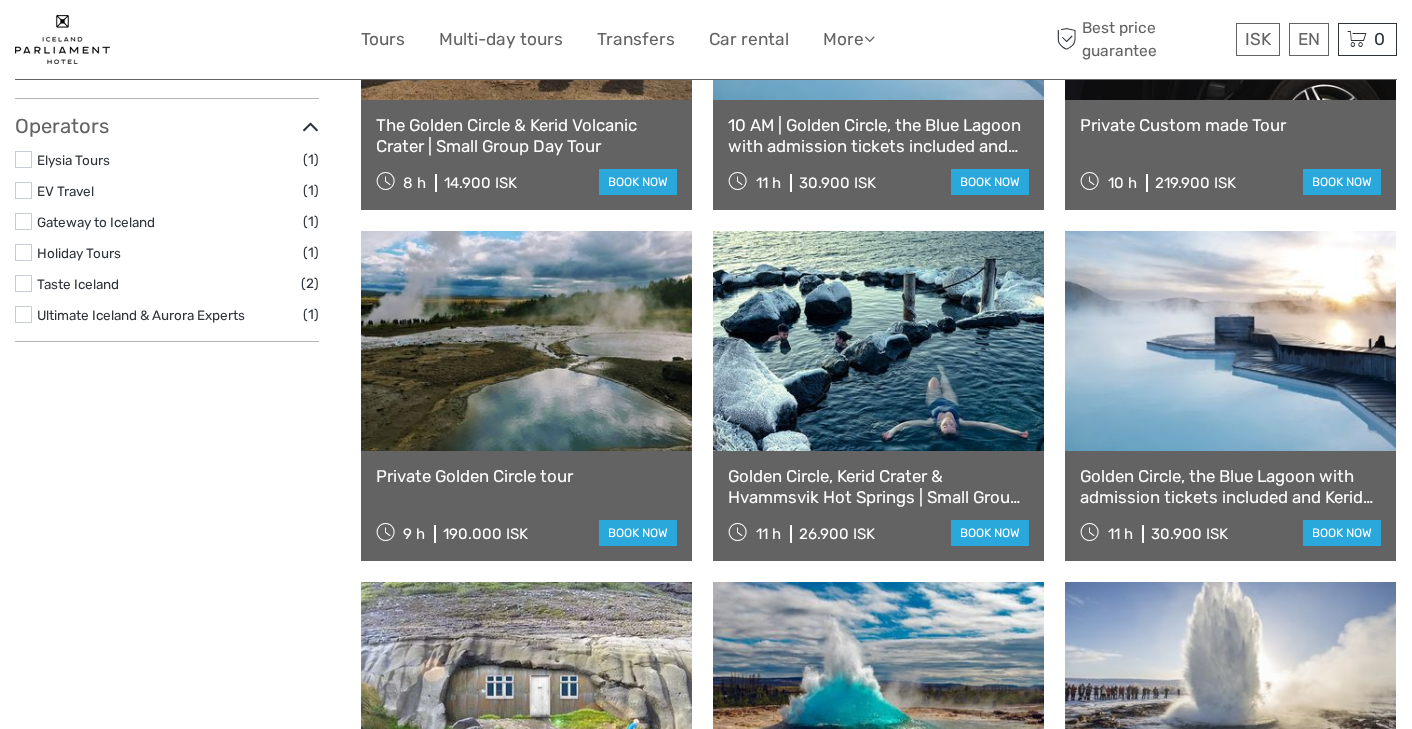 scroll, scrollTop: 1492, scrollLeft: 0, axis: vertical 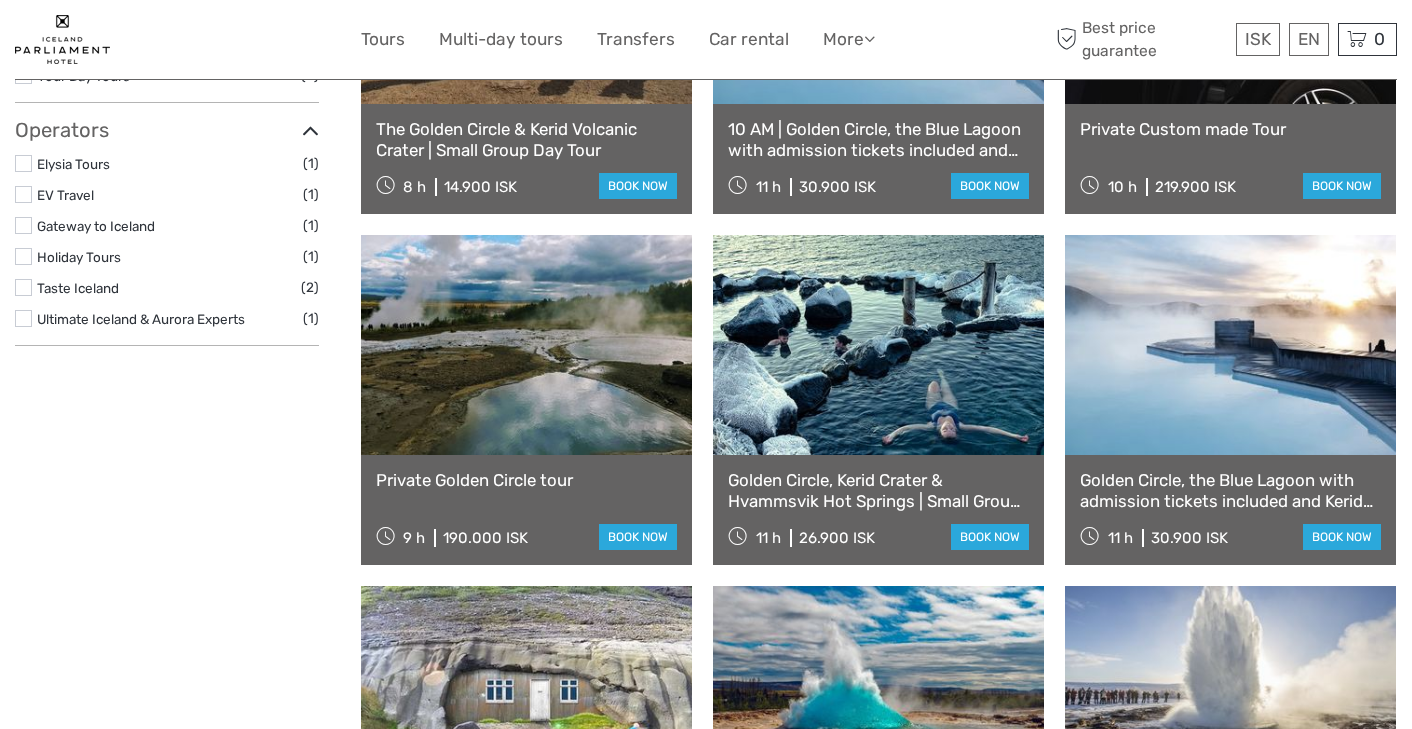 click on "Golden Circle, Kerid Crater & Hvammsvik Hot Springs | Small Group Day Tour" at bounding box center [878, 490] 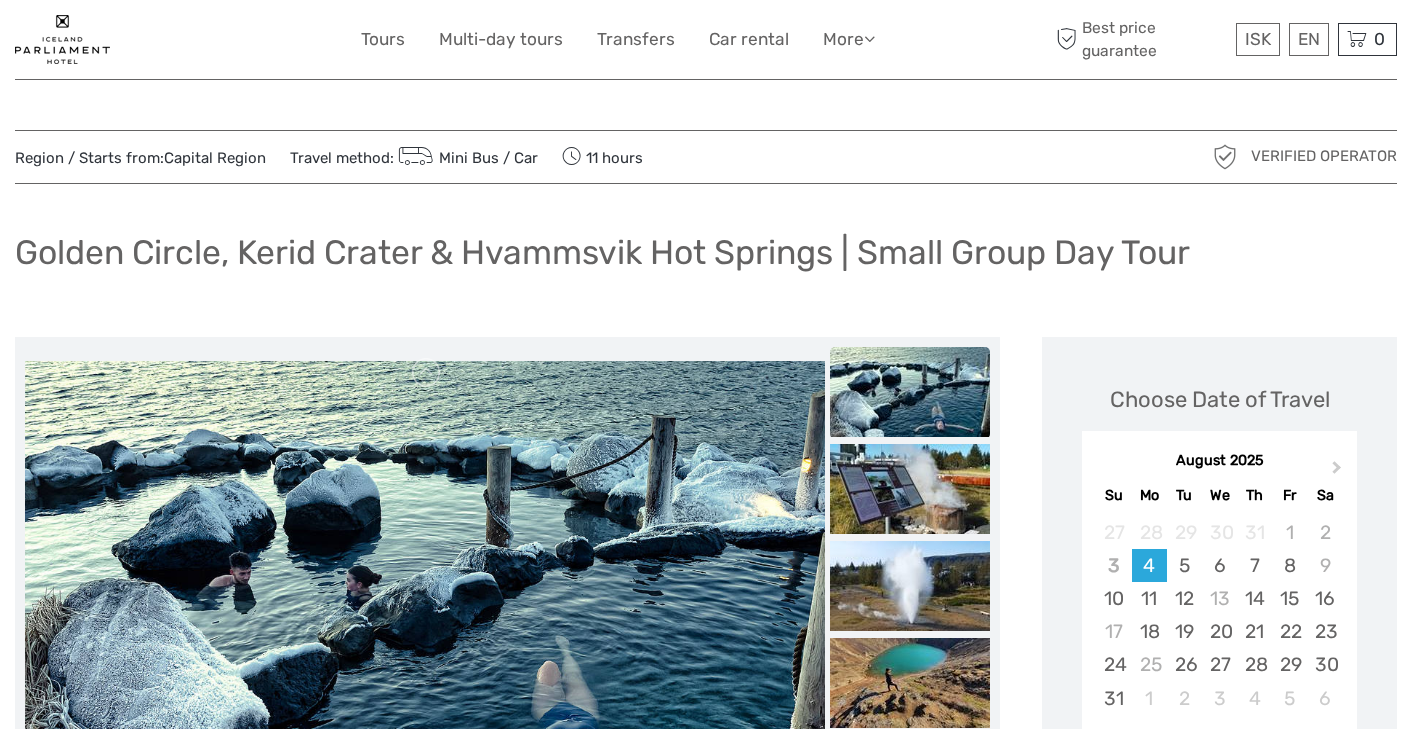 scroll, scrollTop: 43, scrollLeft: 0, axis: vertical 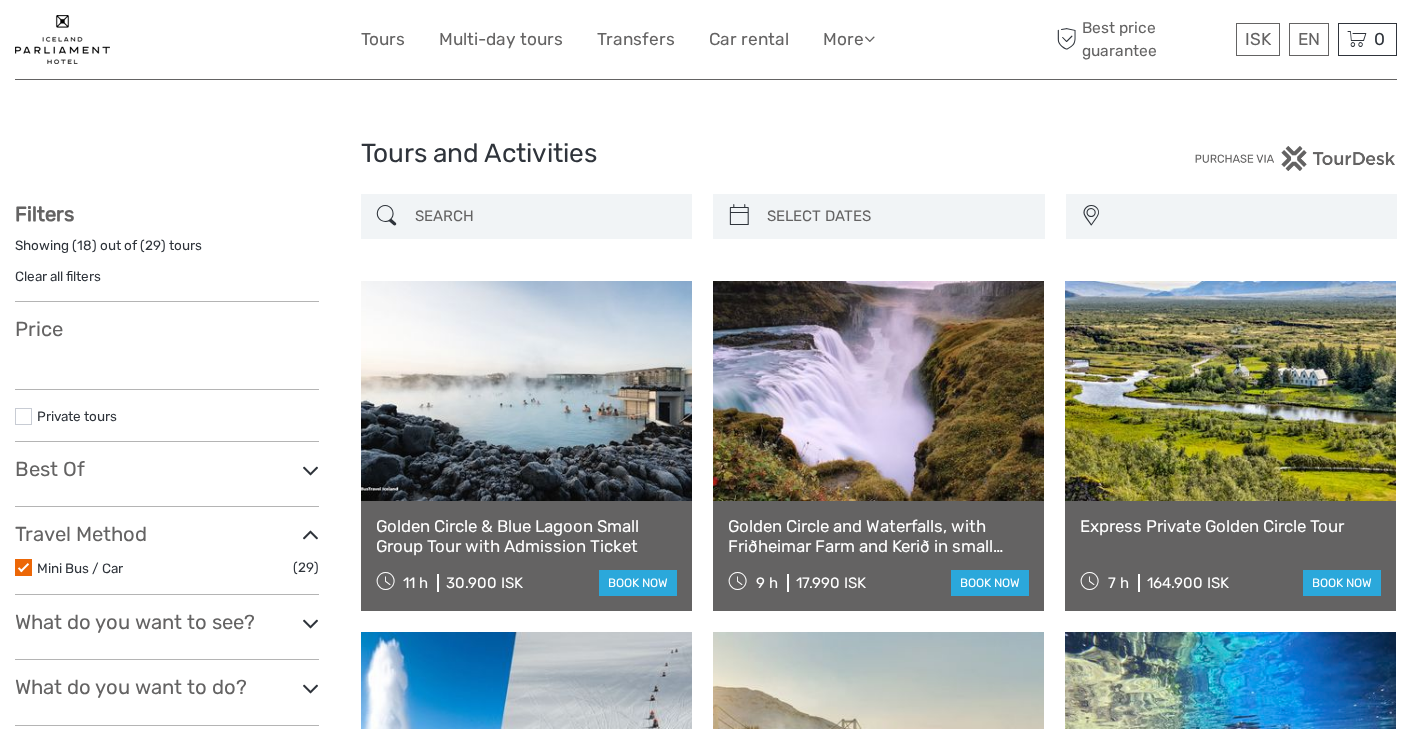 select 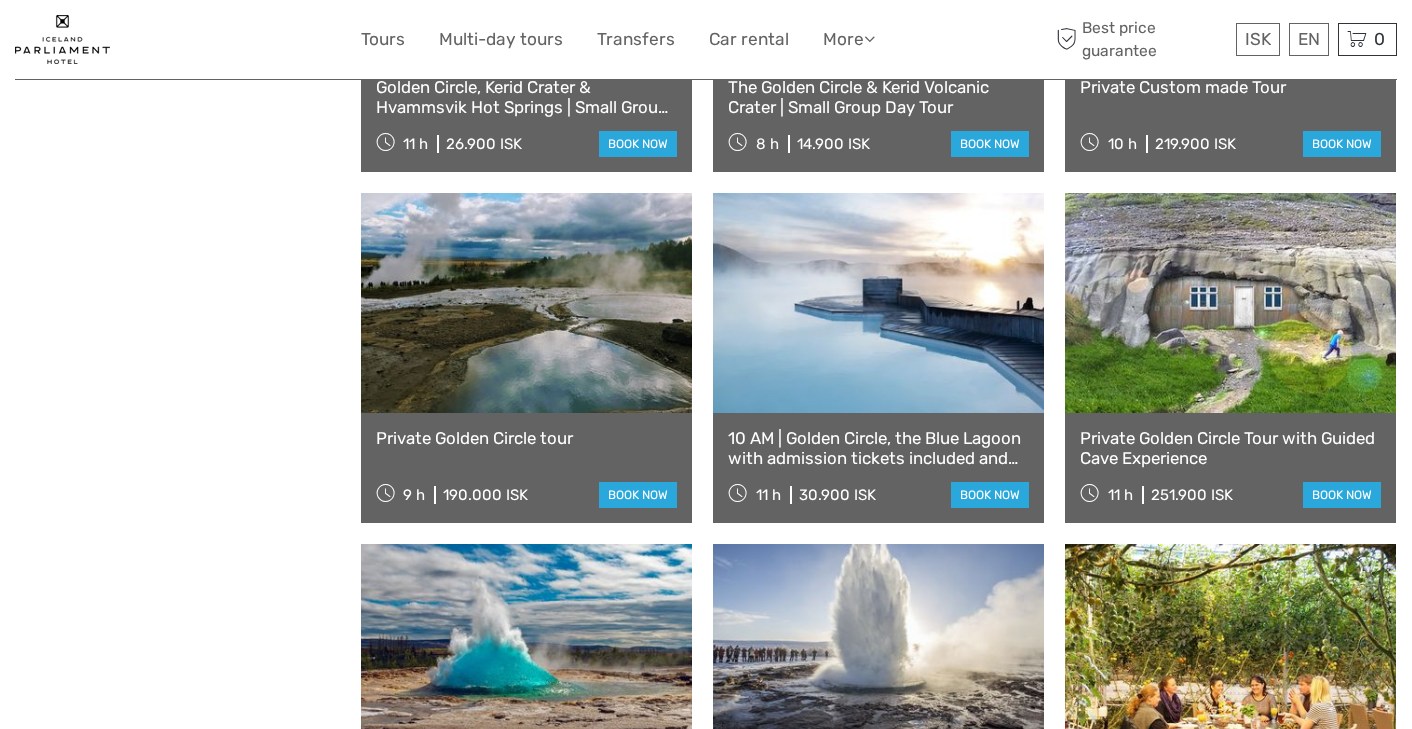 select 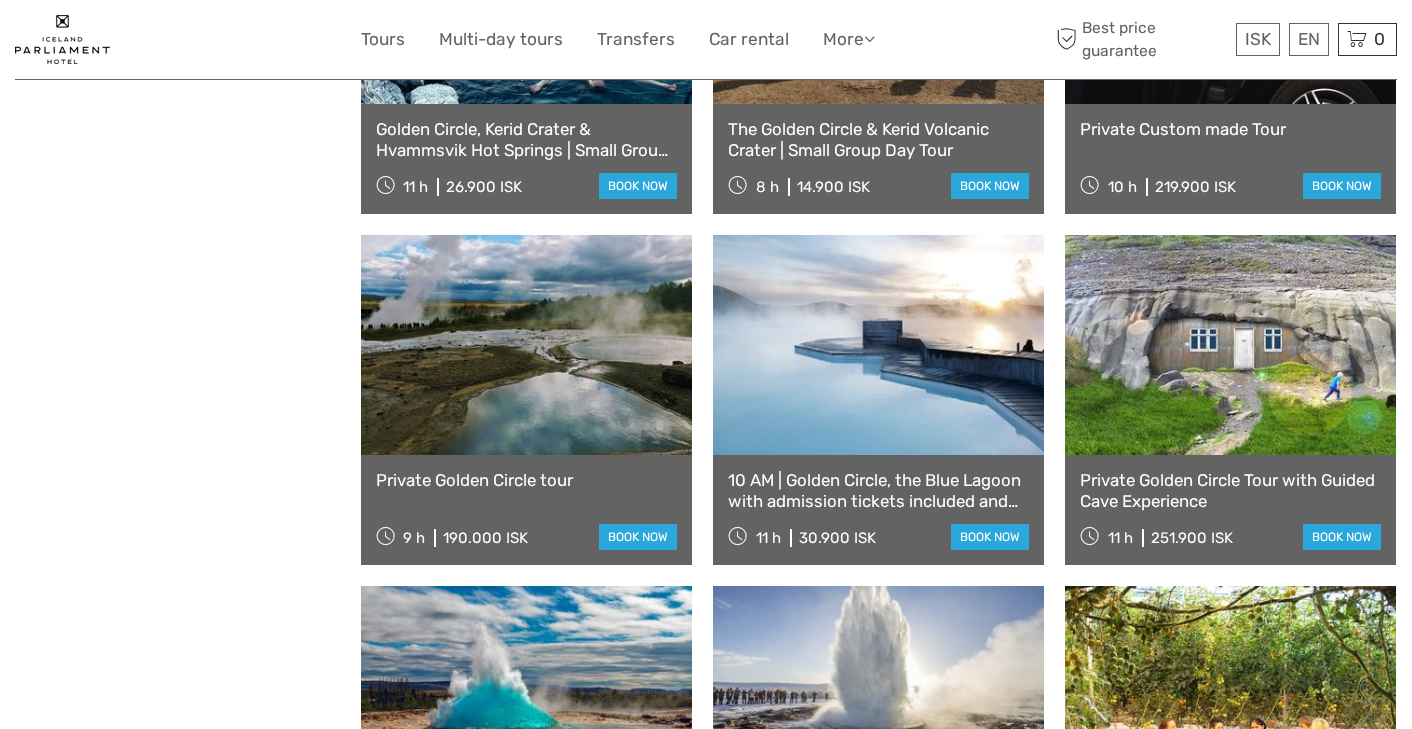 scroll, scrollTop: 0, scrollLeft: 0, axis: both 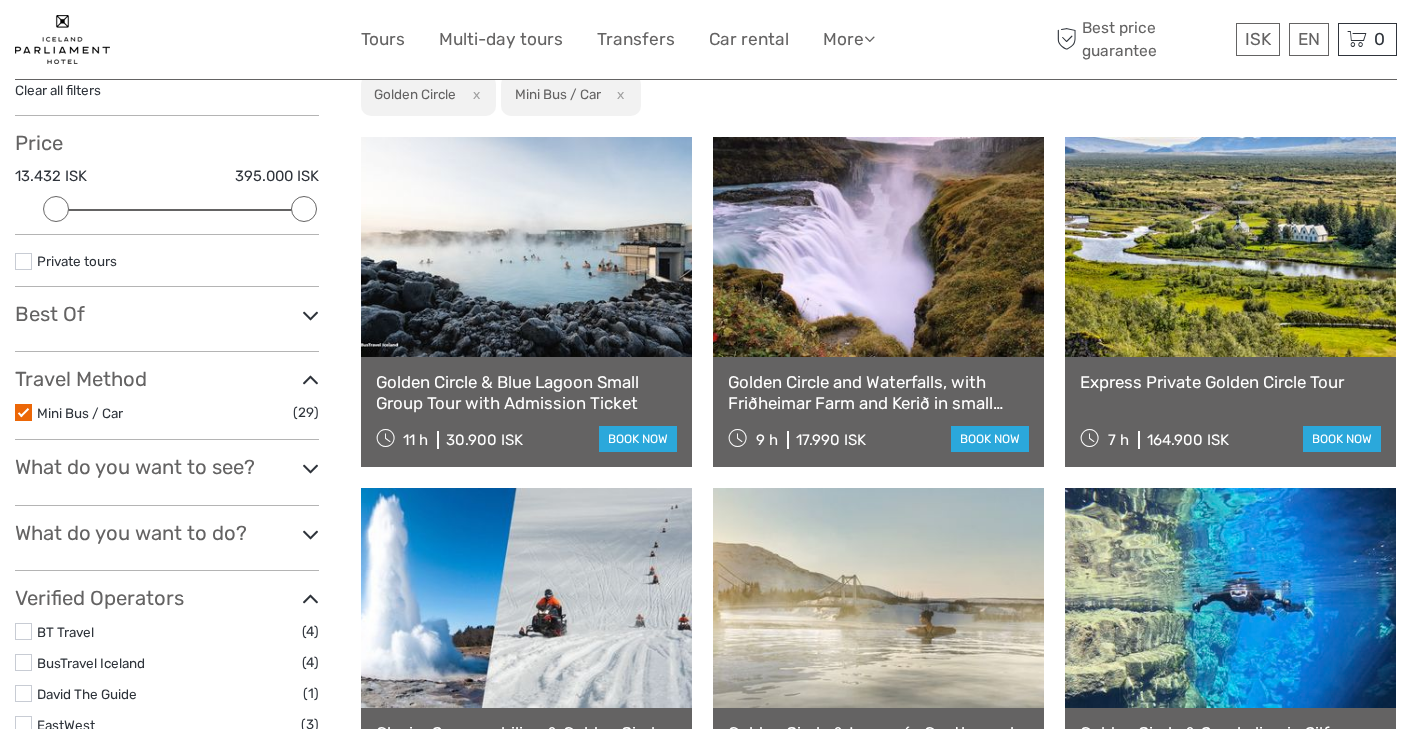 click on "Golden Circle and Waterfalls, with Friðheimar Farm and Kerið in small group" at bounding box center (878, 392) 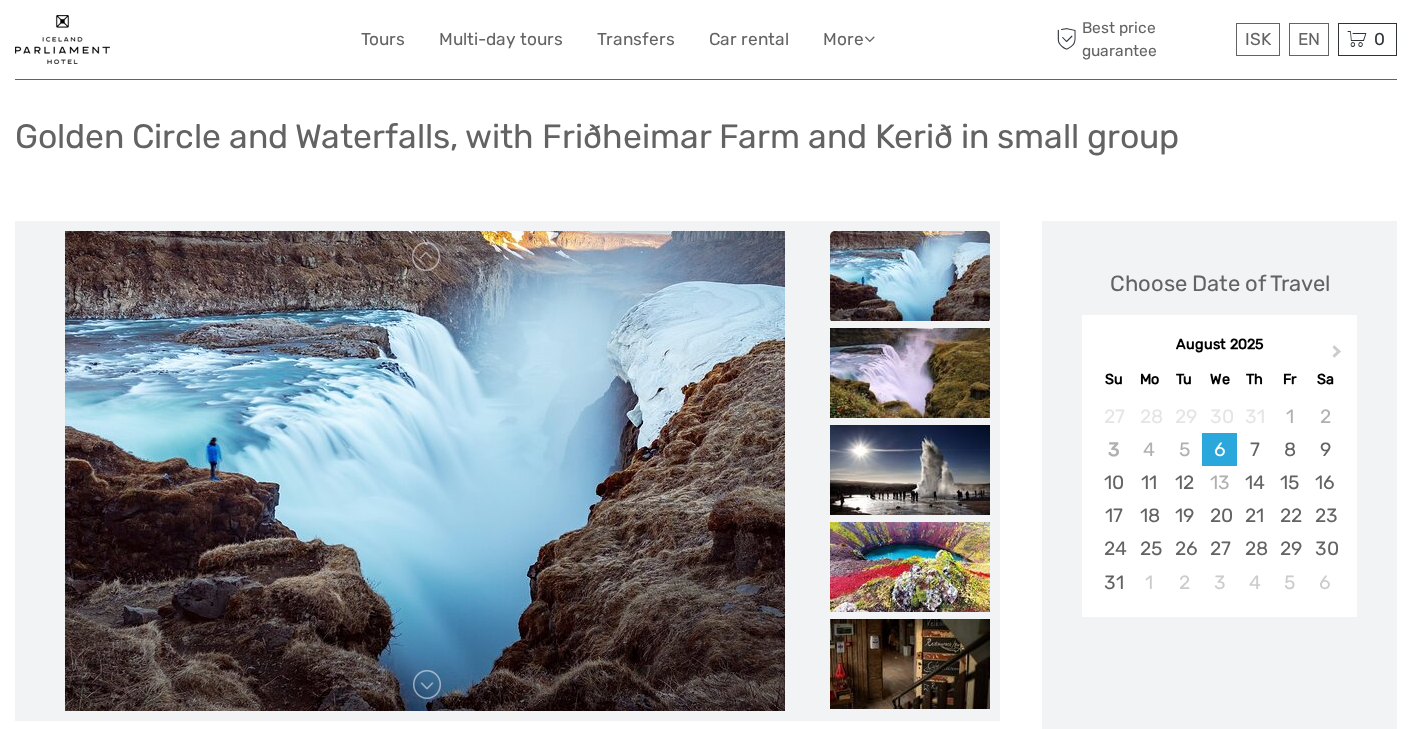 scroll, scrollTop: 171, scrollLeft: 0, axis: vertical 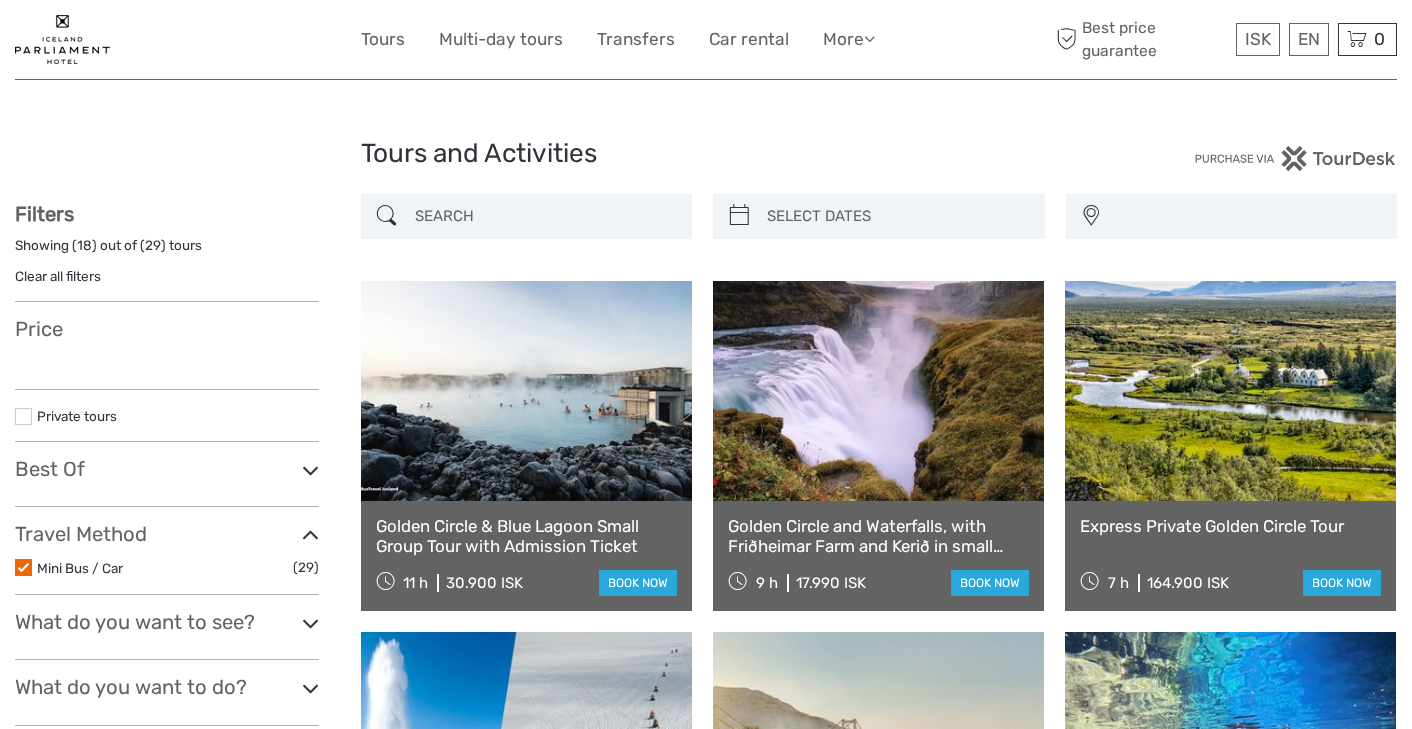 select 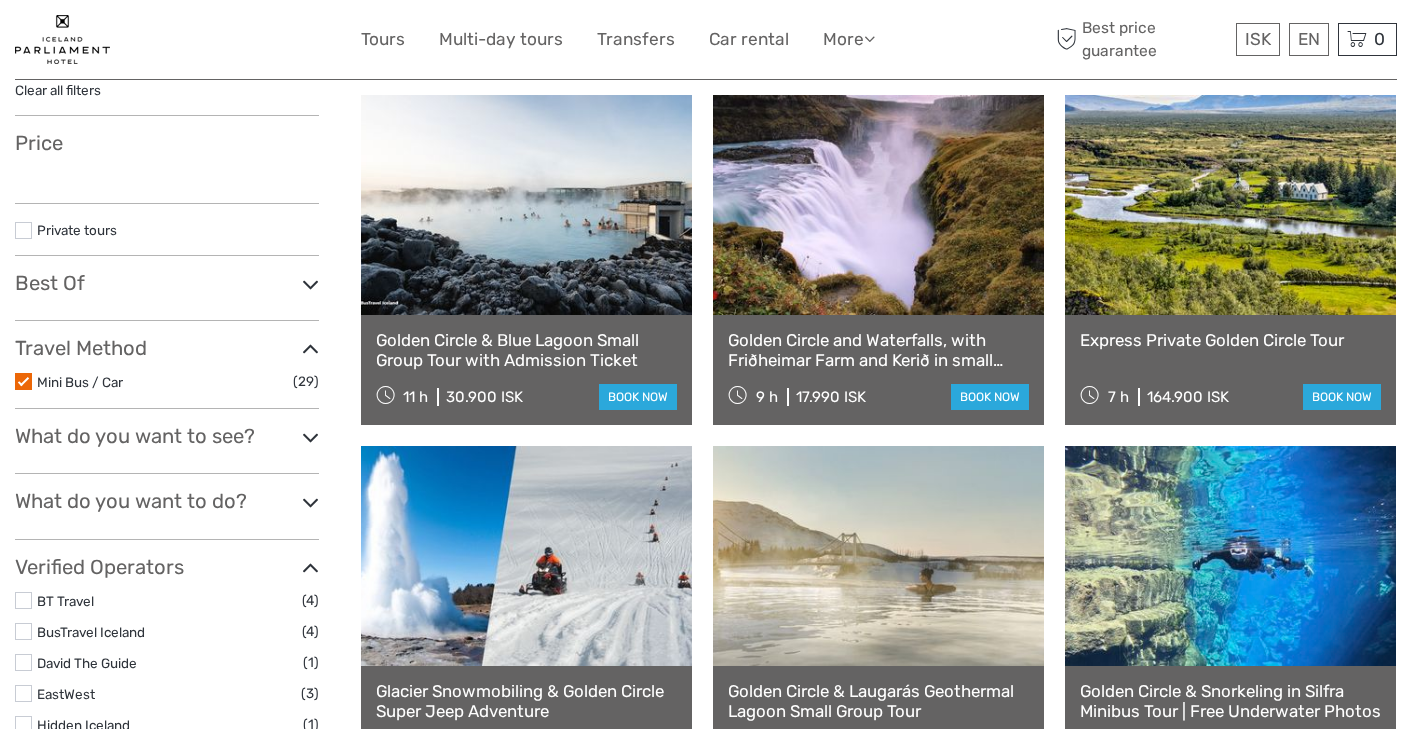 select 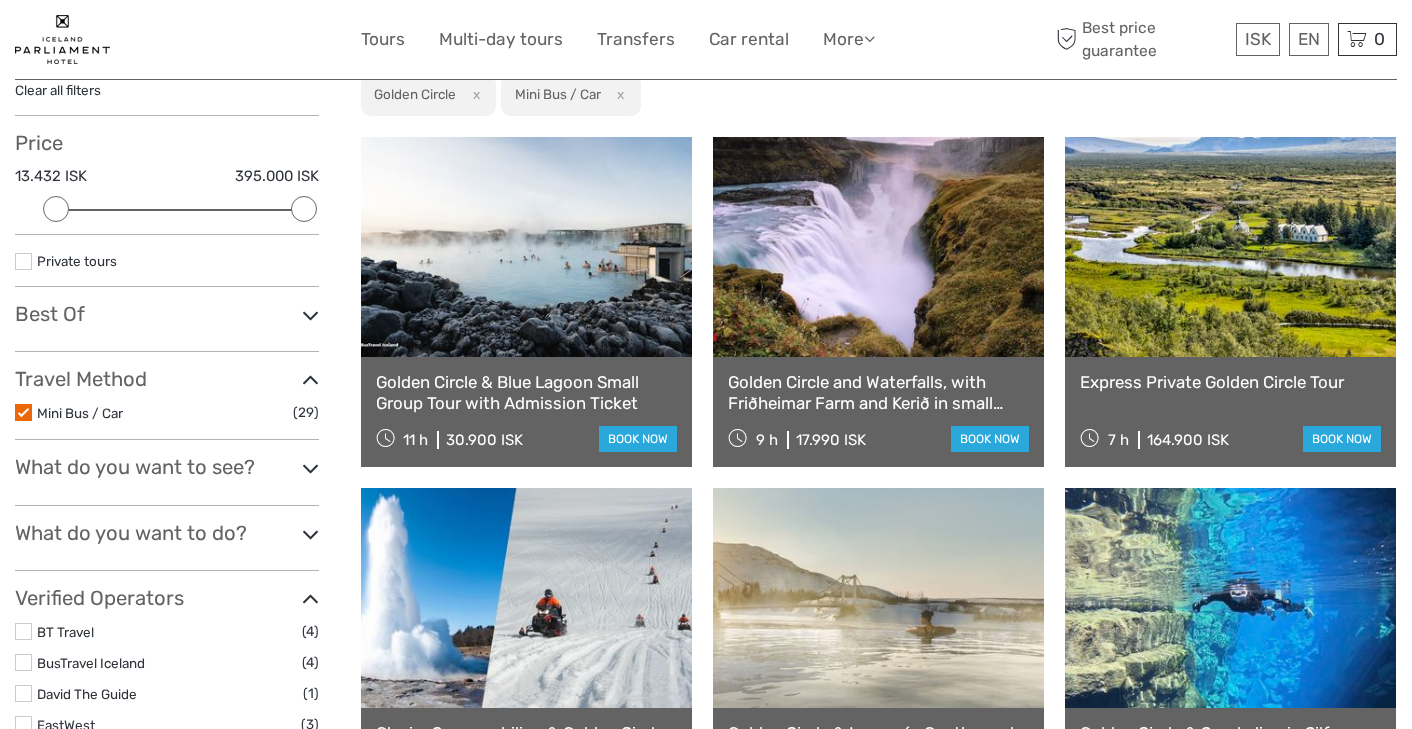 scroll, scrollTop: 0, scrollLeft: 0, axis: both 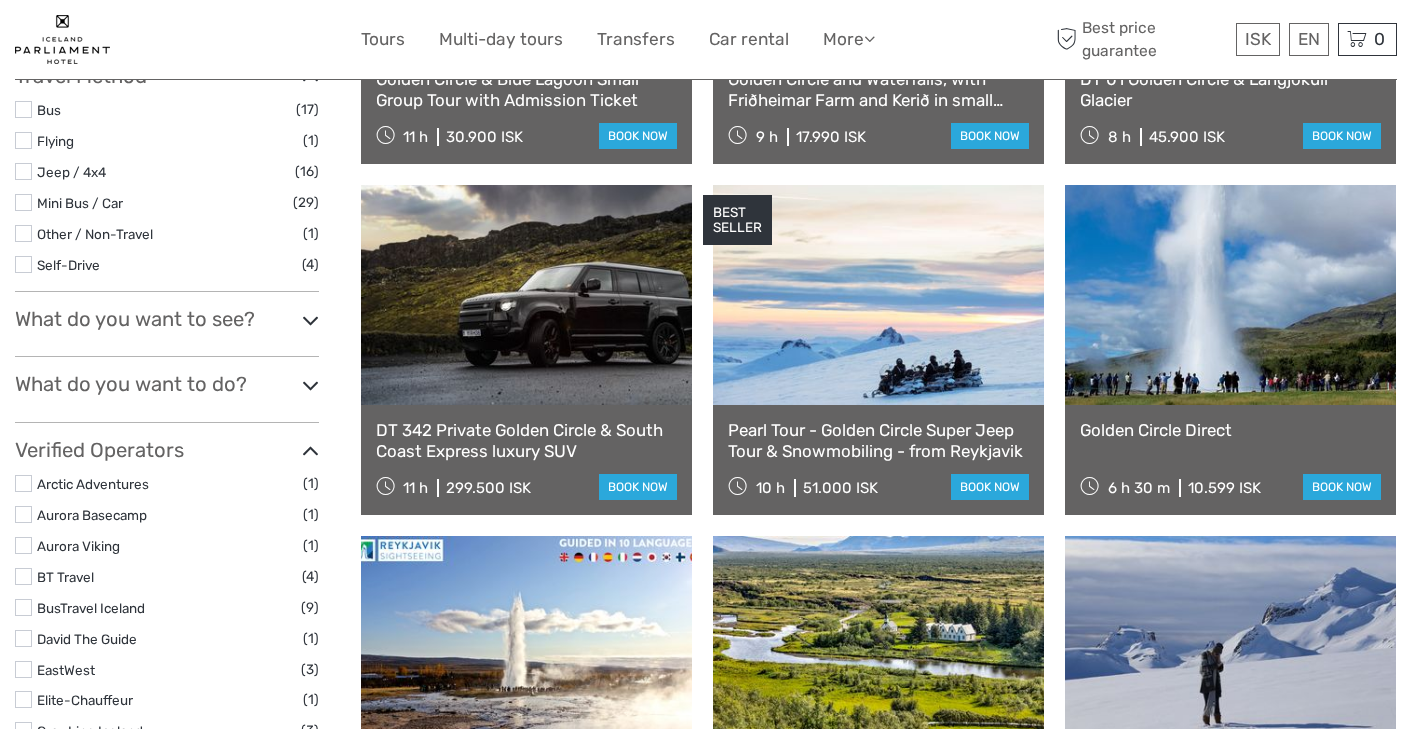 click at bounding box center [310, 385] 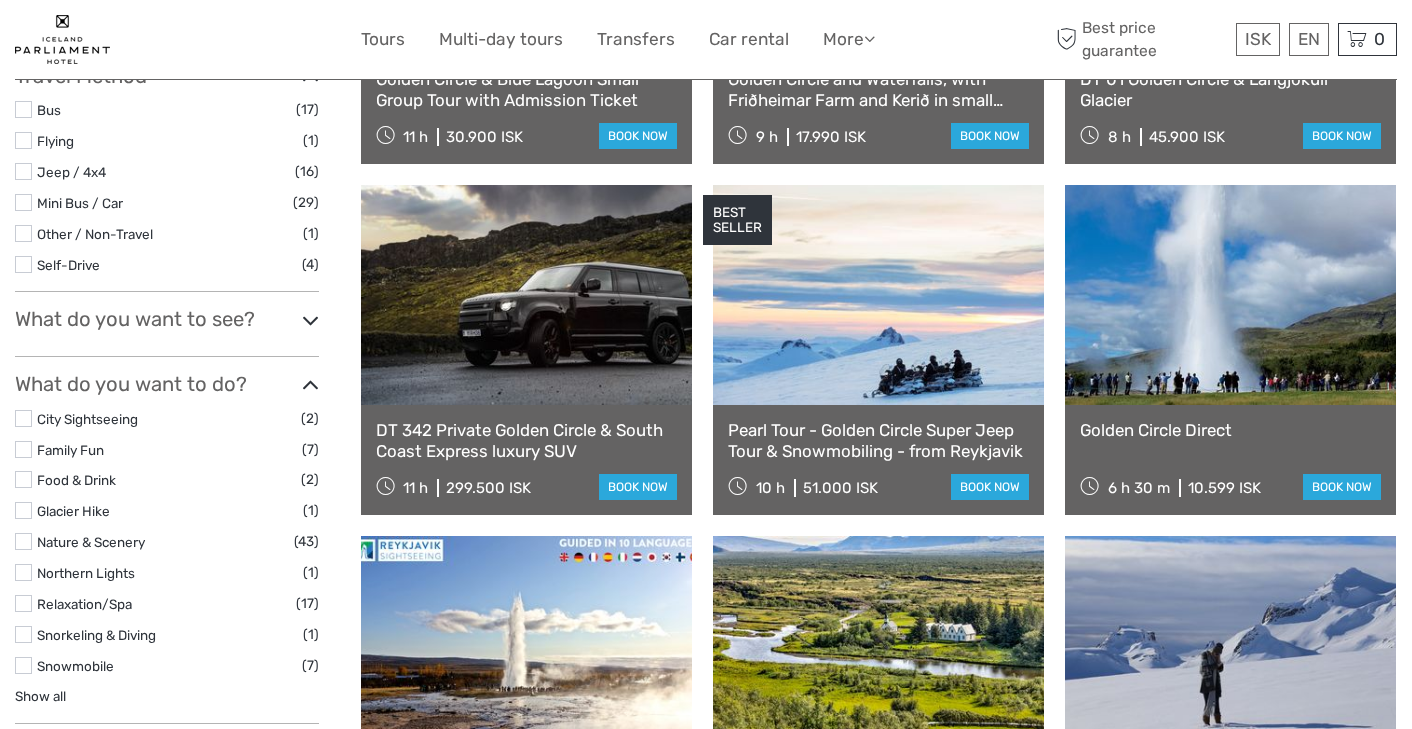 click at bounding box center (310, 320) 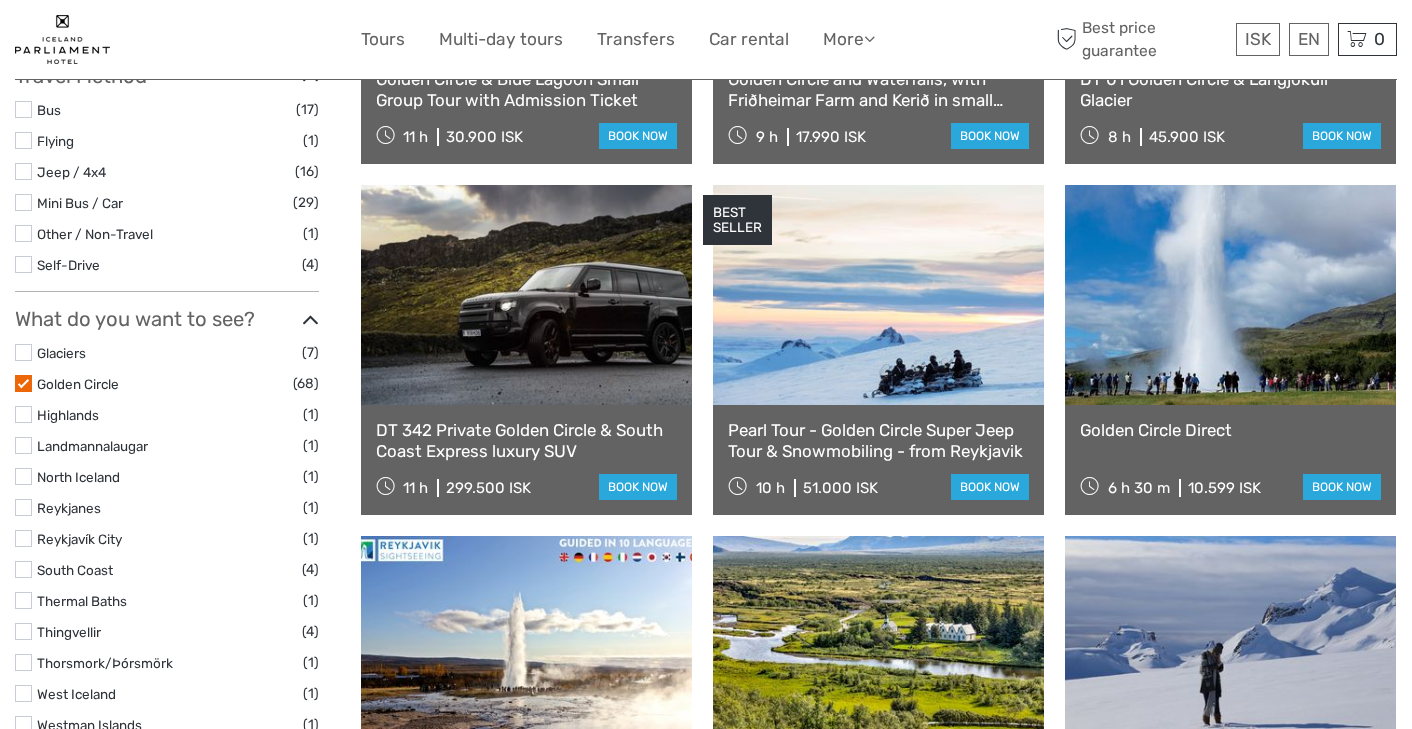 click at bounding box center [23, 383] 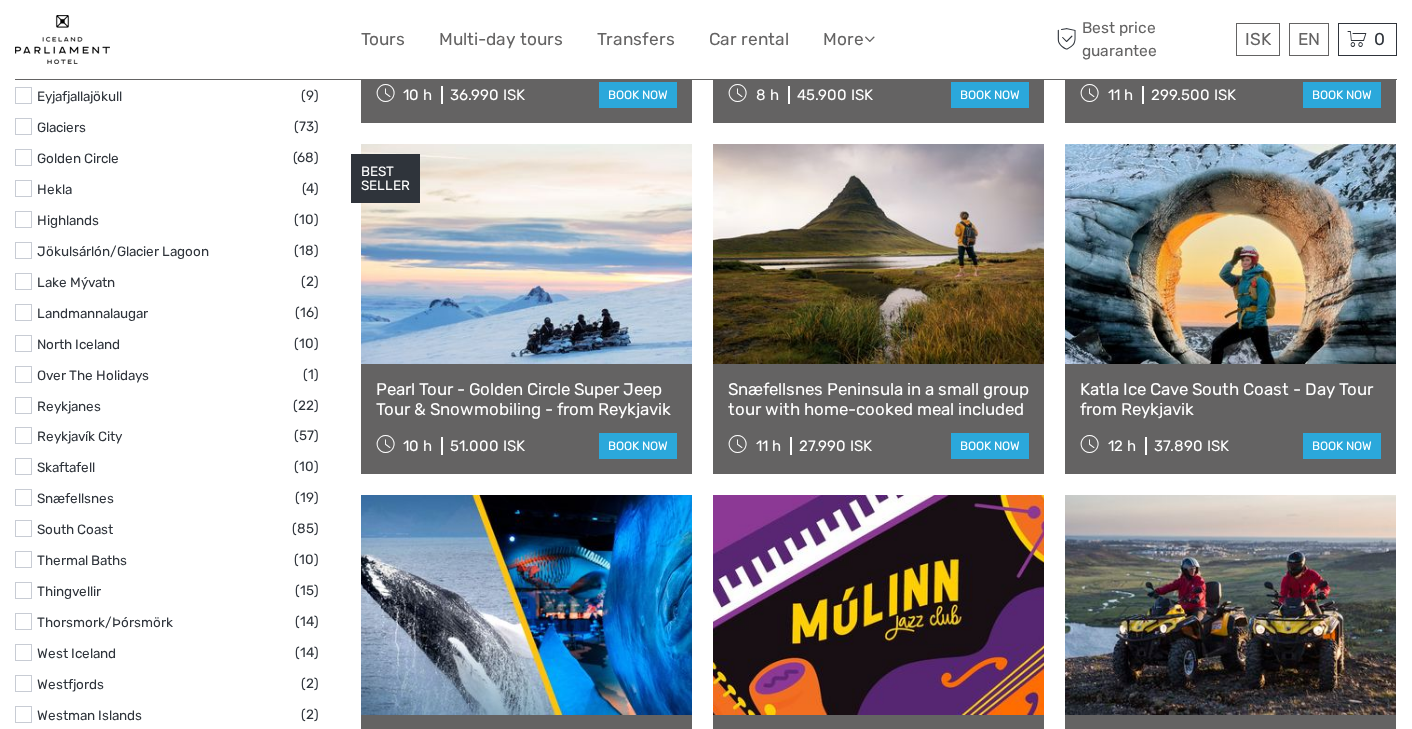 scroll, scrollTop: 843, scrollLeft: 0, axis: vertical 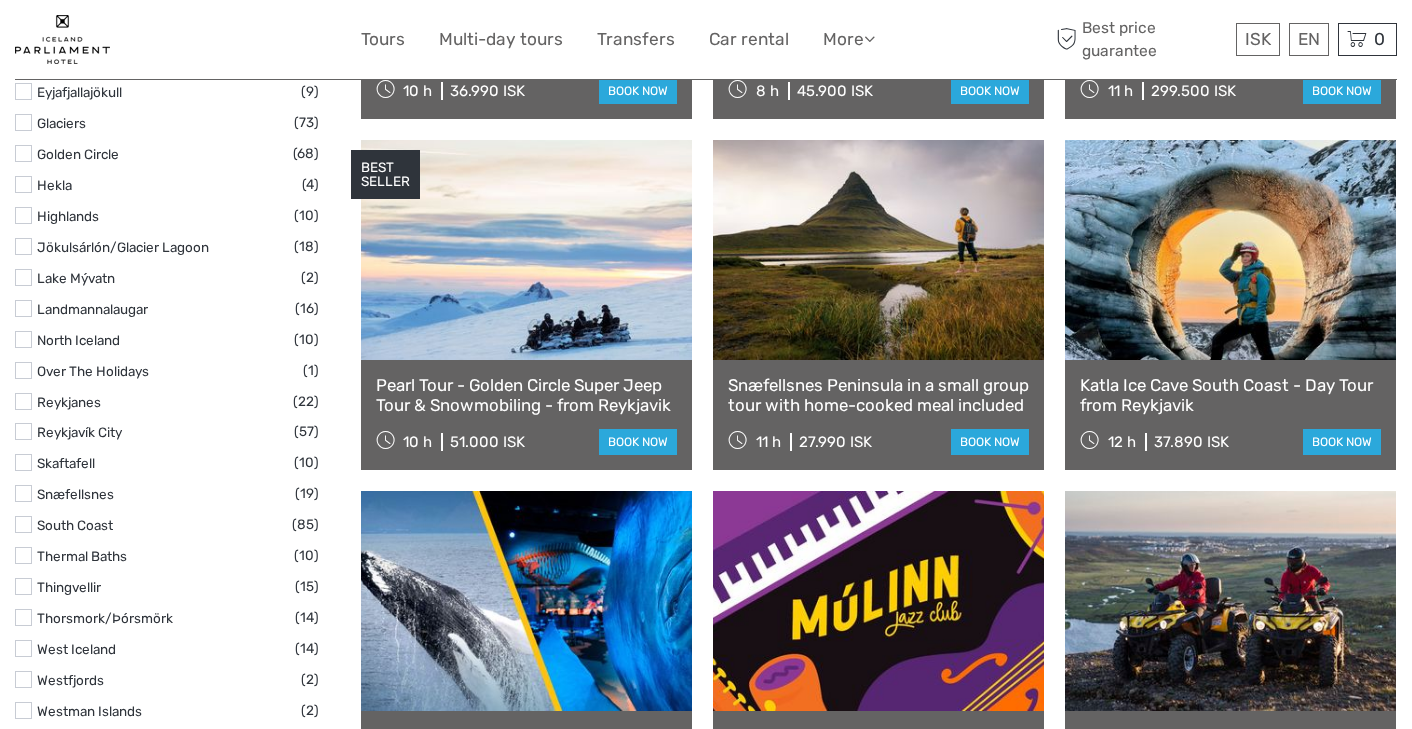click at bounding box center (23, 431) 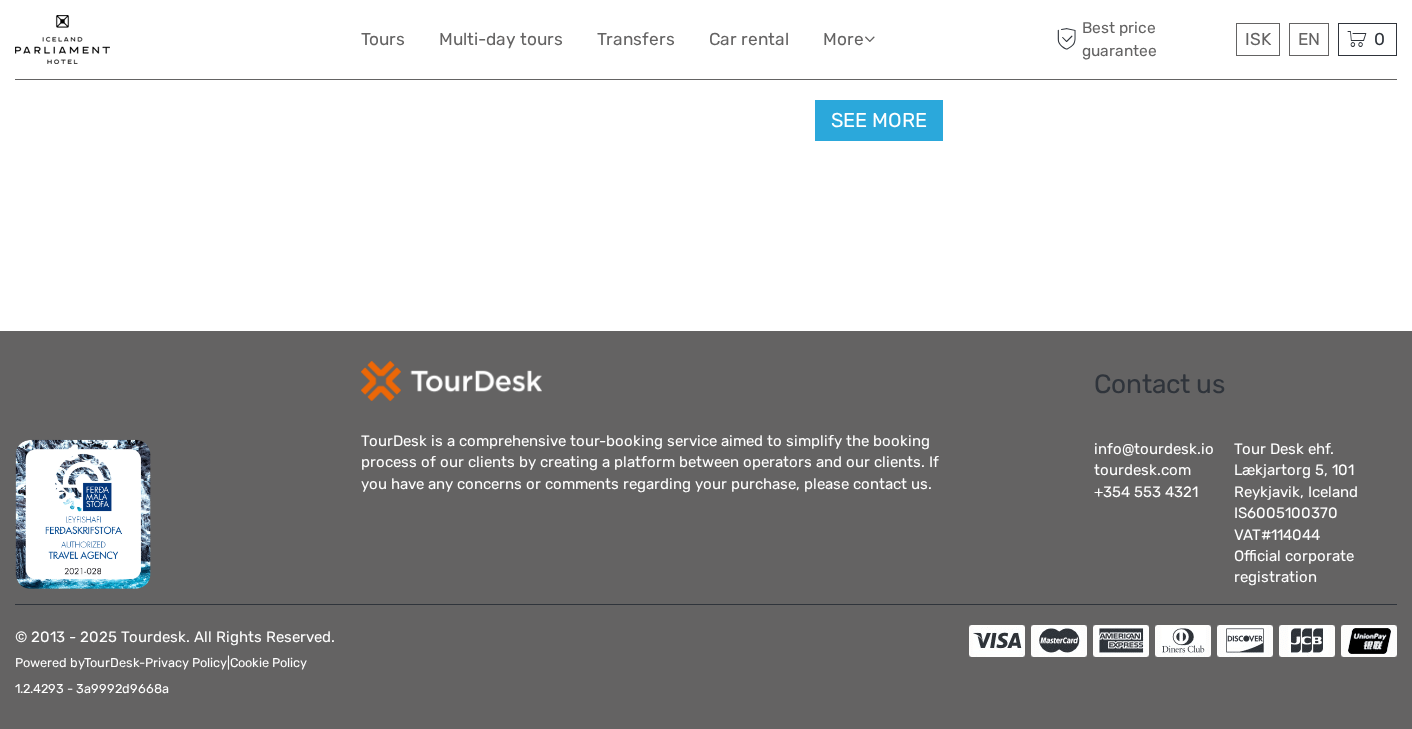 scroll, scrollTop: 2354, scrollLeft: 0, axis: vertical 